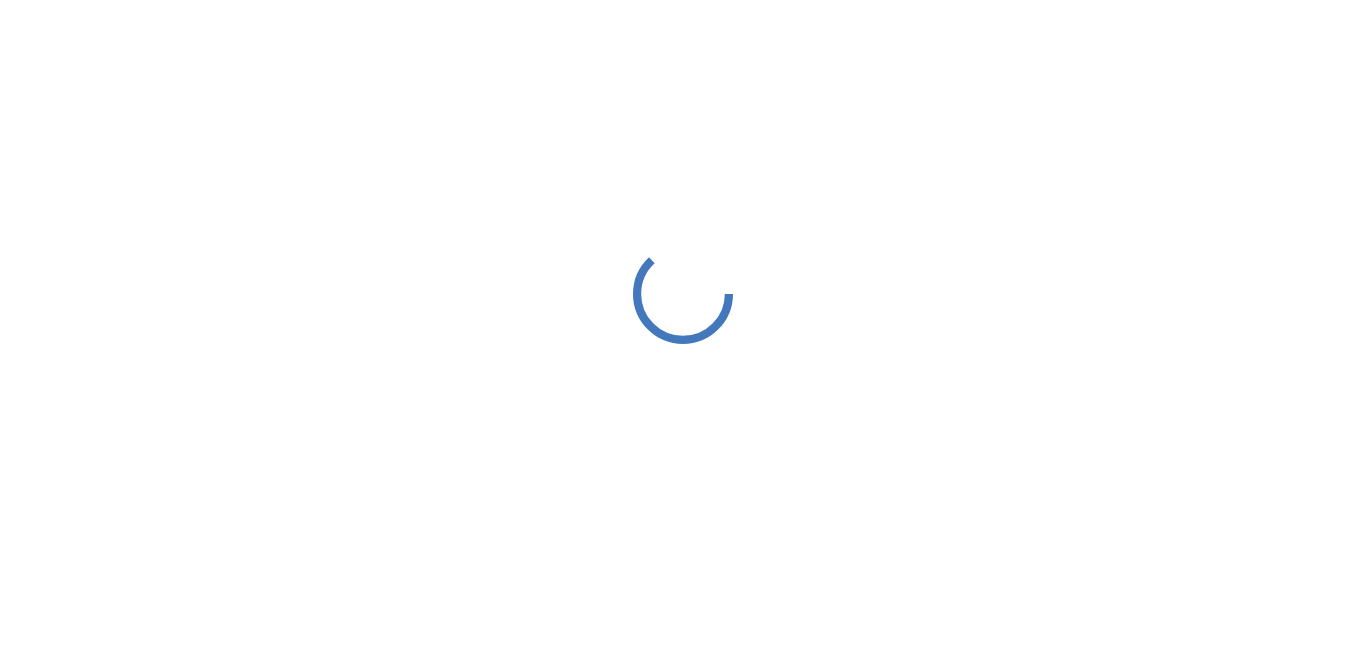 scroll, scrollTop: 0, scrollLeft: 0, axis: both 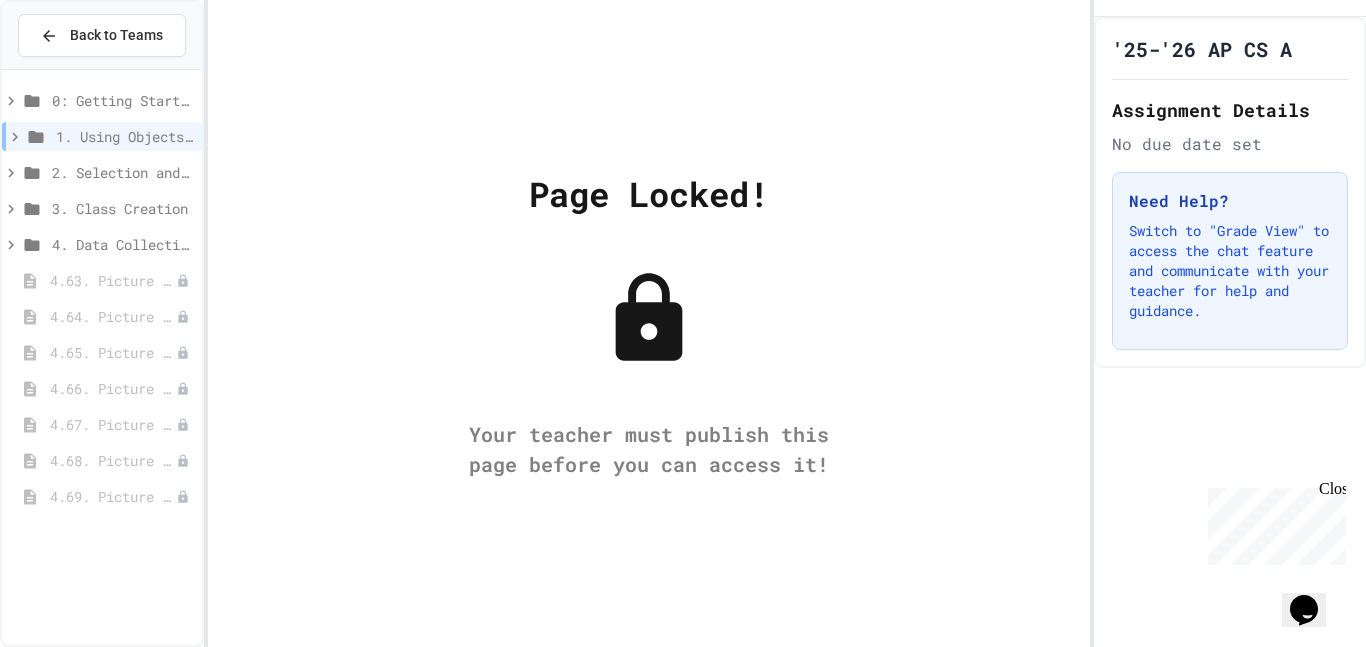 click on "Back to Teams" at bounding box center (102, 36) 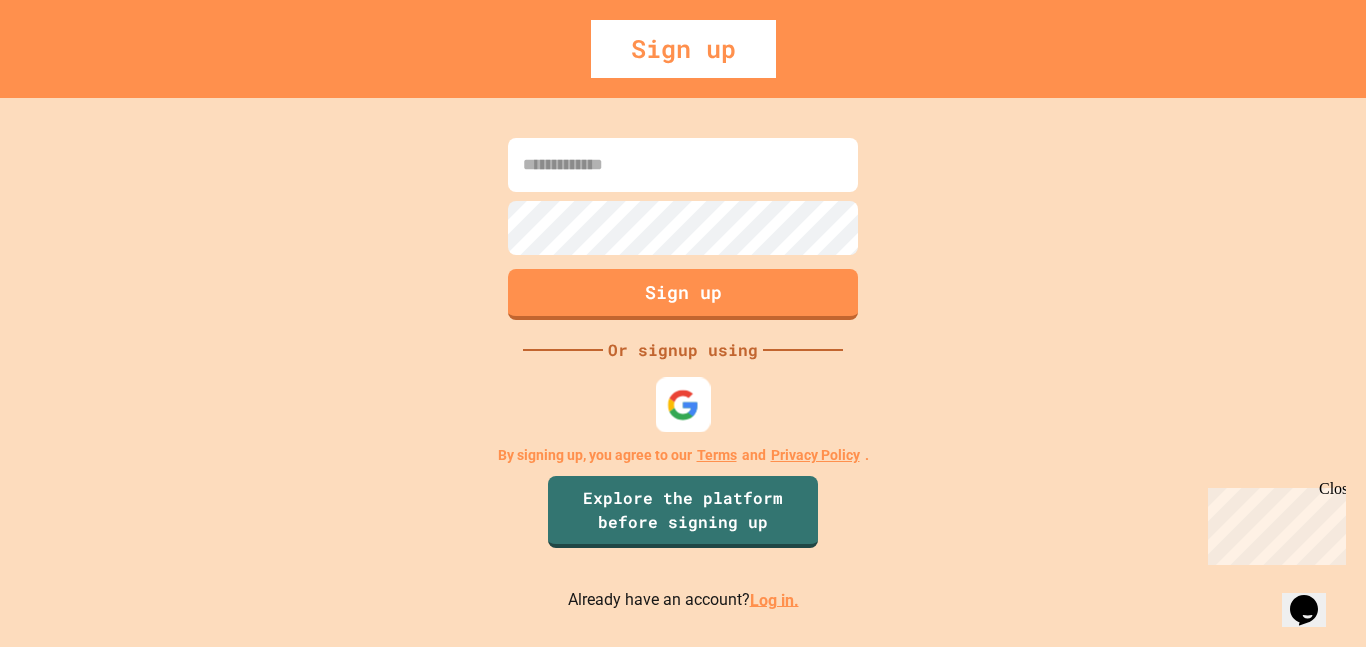 click at bounding box center (683, 404) 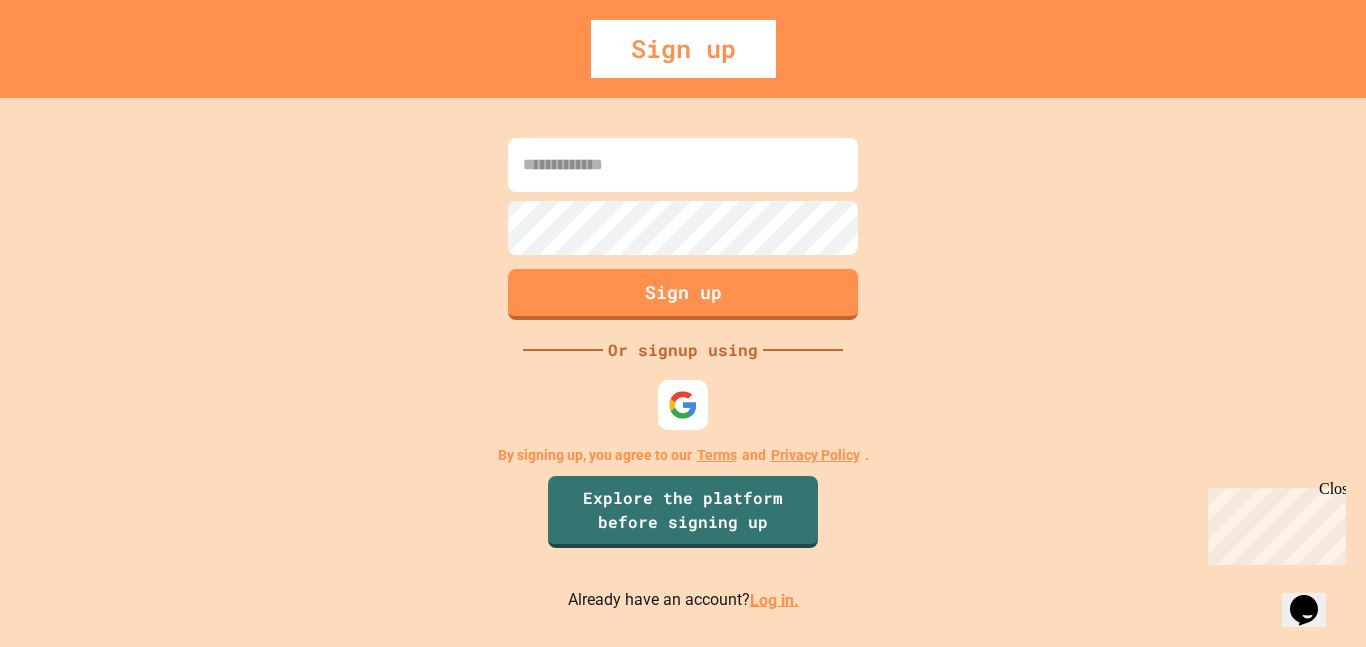 scroll, scrollTop: 0, scrollLeft: 0, axis: both 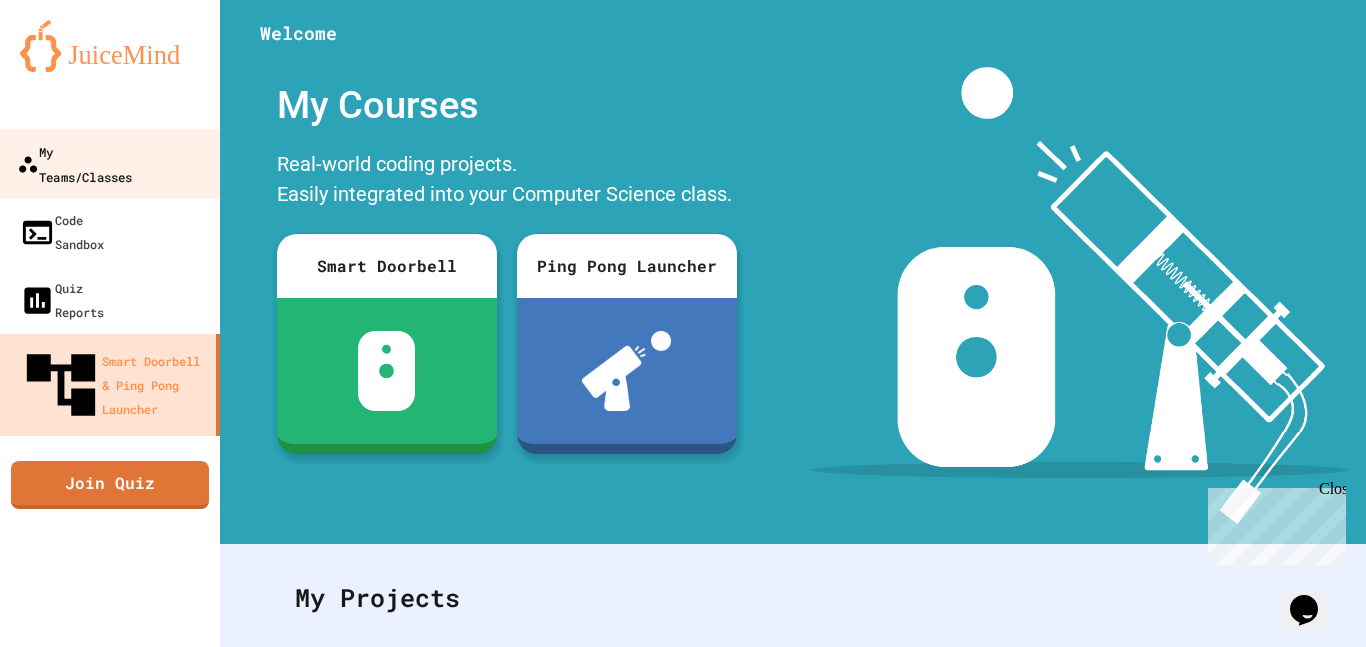 click on "My Teams/Classes" at bounding box center (74, 163) 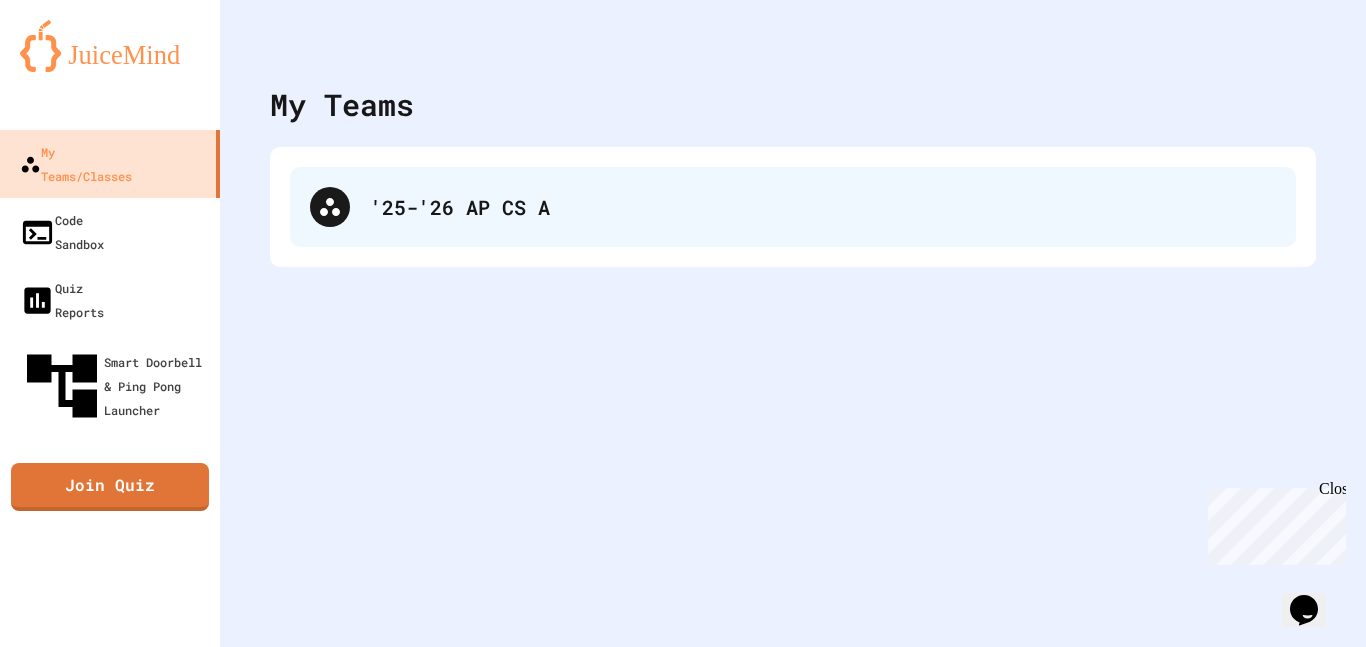 click on "'25-'26 AP CS A" at bounding box center (823, 207) 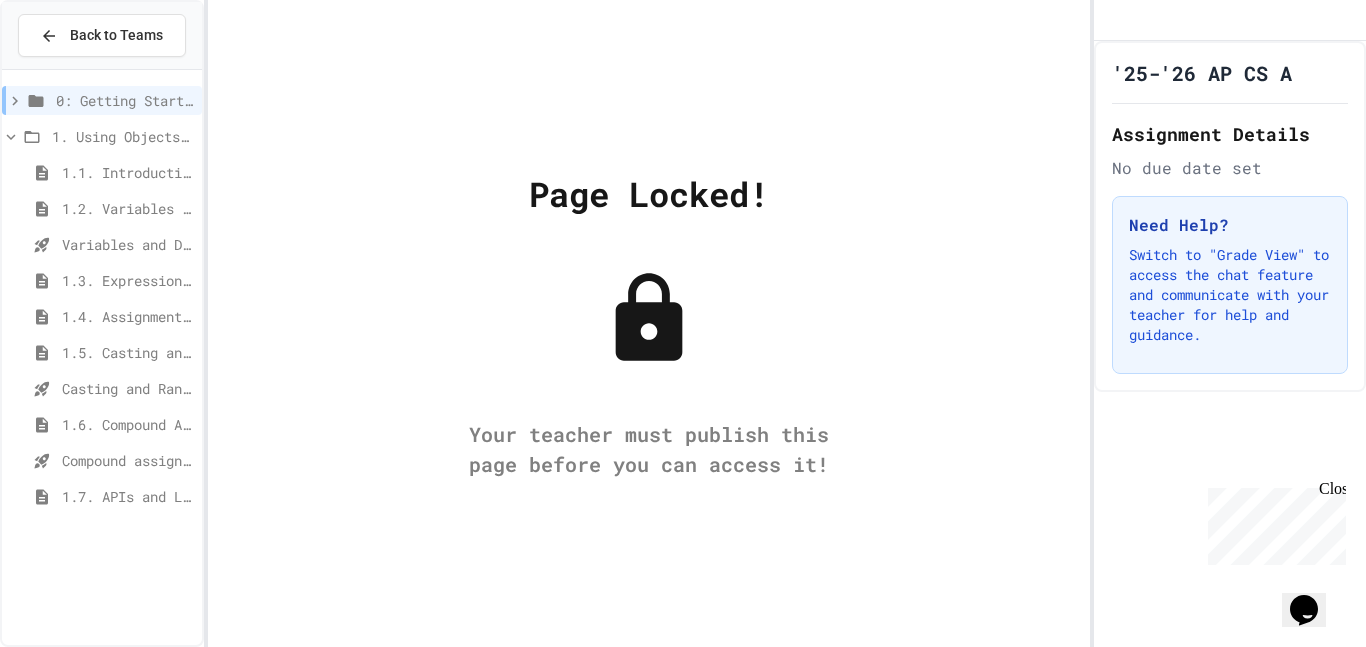 click on "1.7. APIs and Libraries" at bounding box center [128, 496] 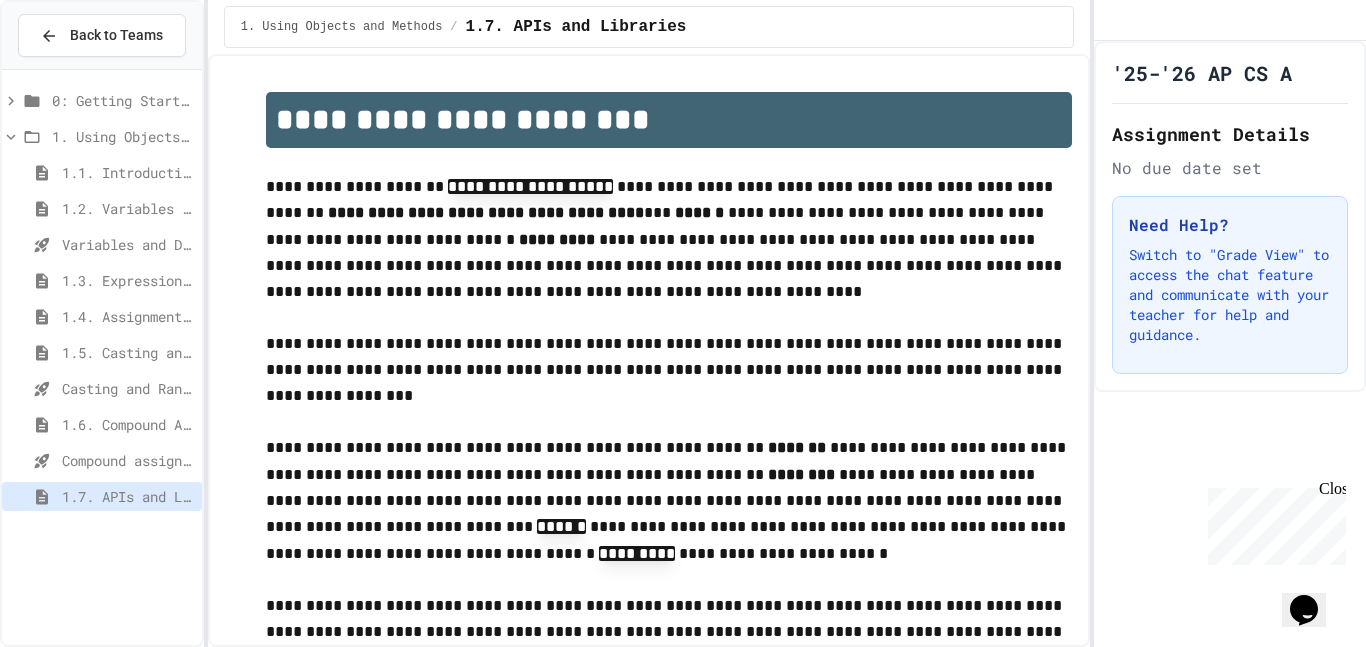 click 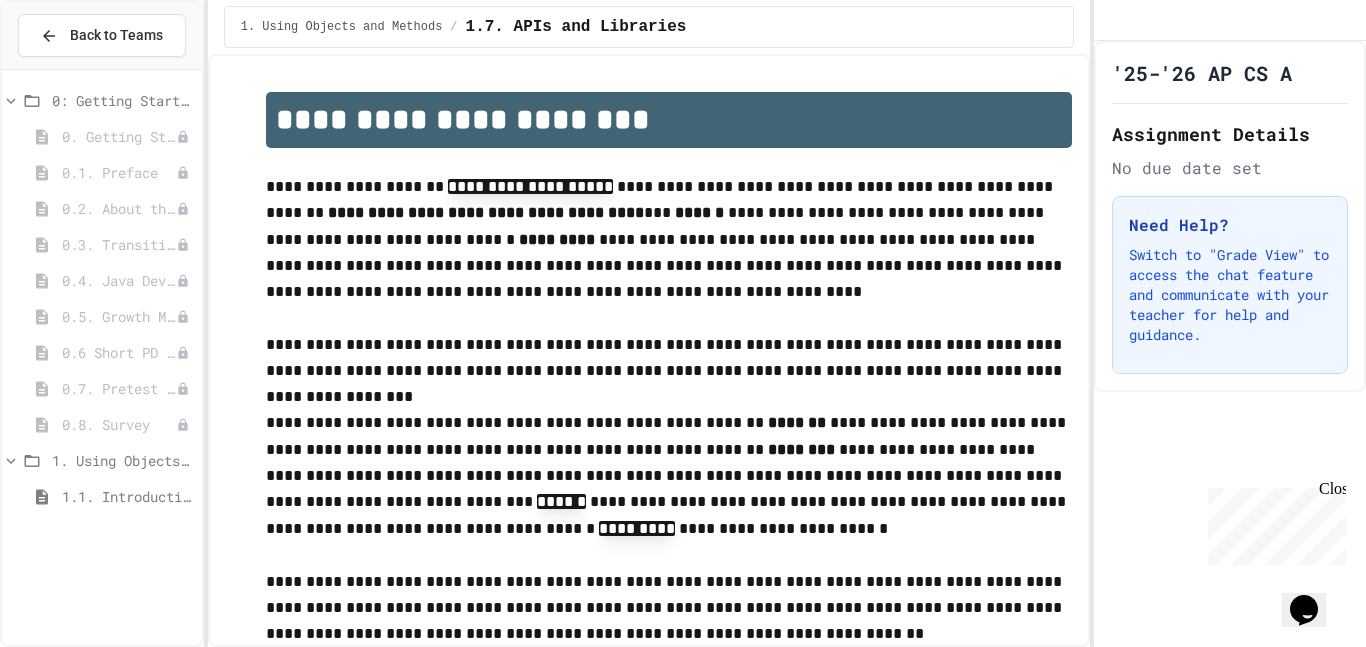 type on "**" 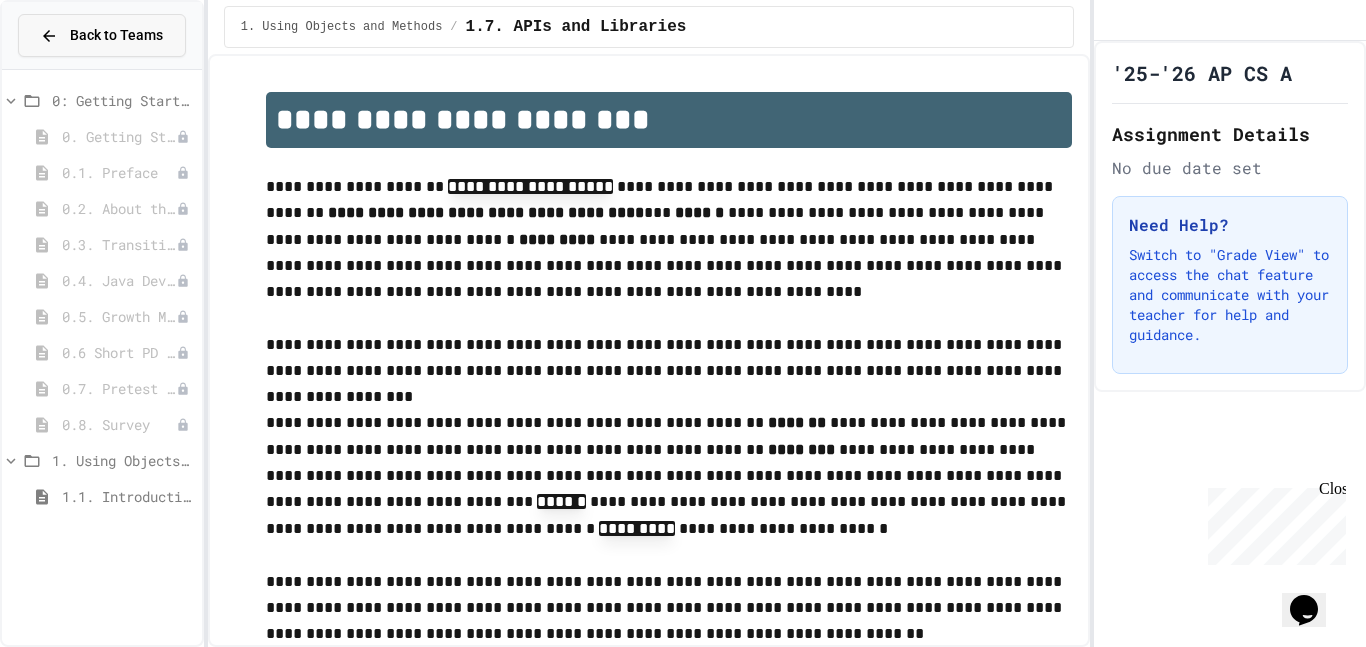 click 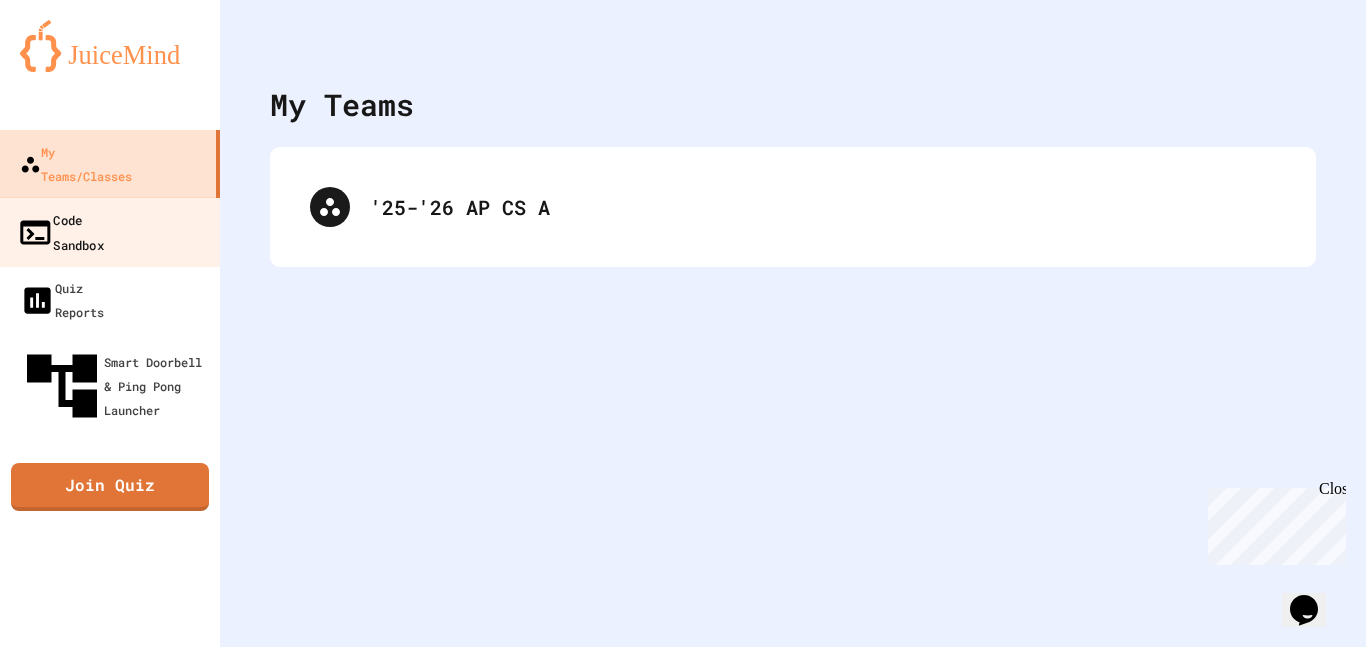 click on "Code Sandbox" at bounding box center [110, 232] 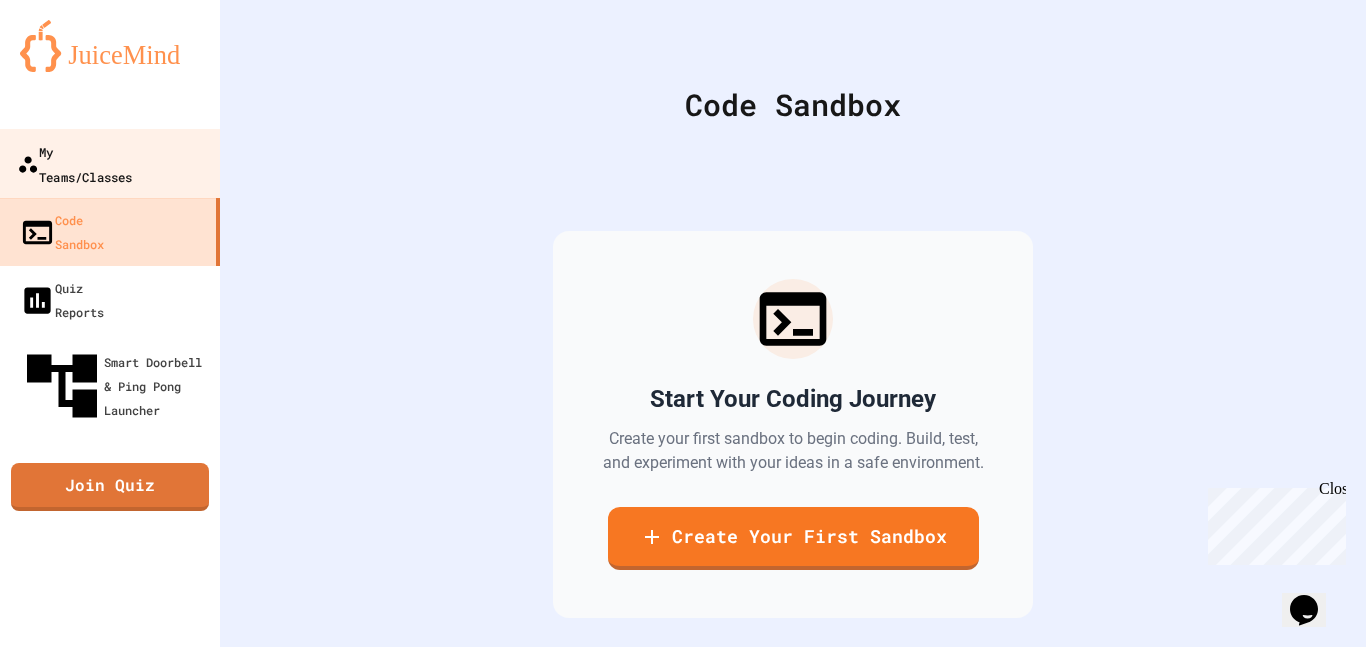 click on "My Teams/Classes" at bounding box center (74, 163) 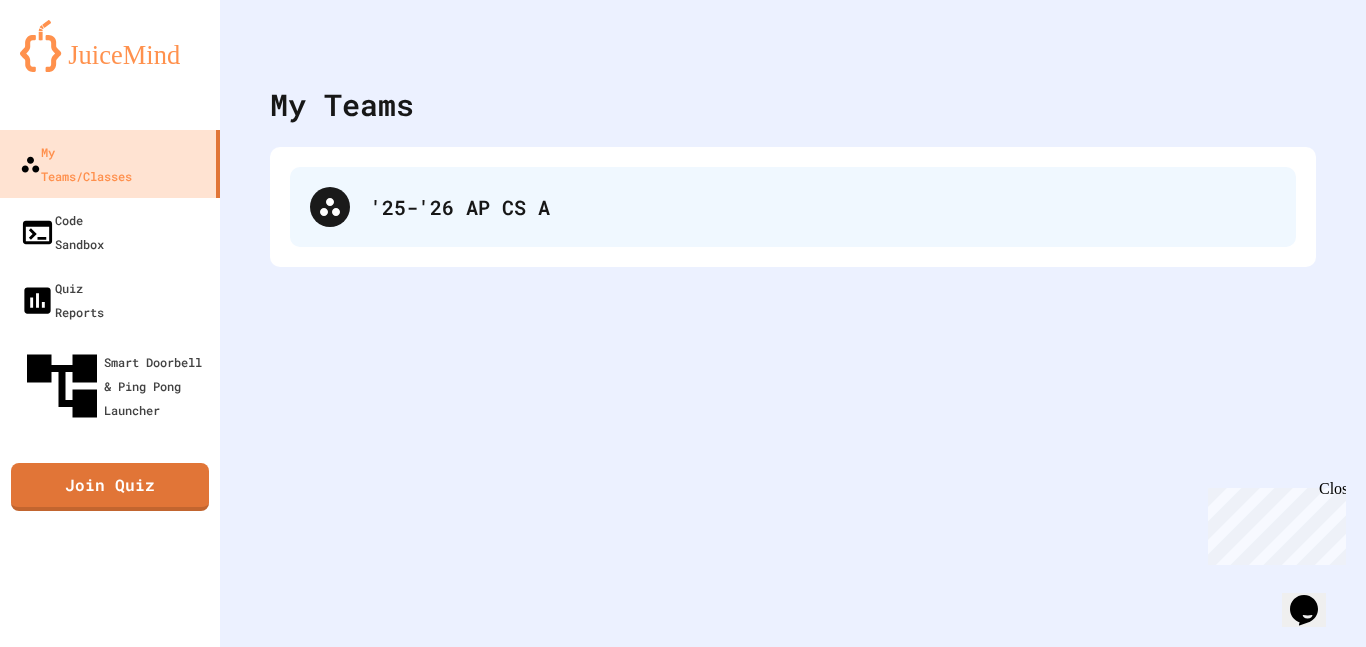 click on "'25-'26 AP CS A" at bounding box center [823, 207] 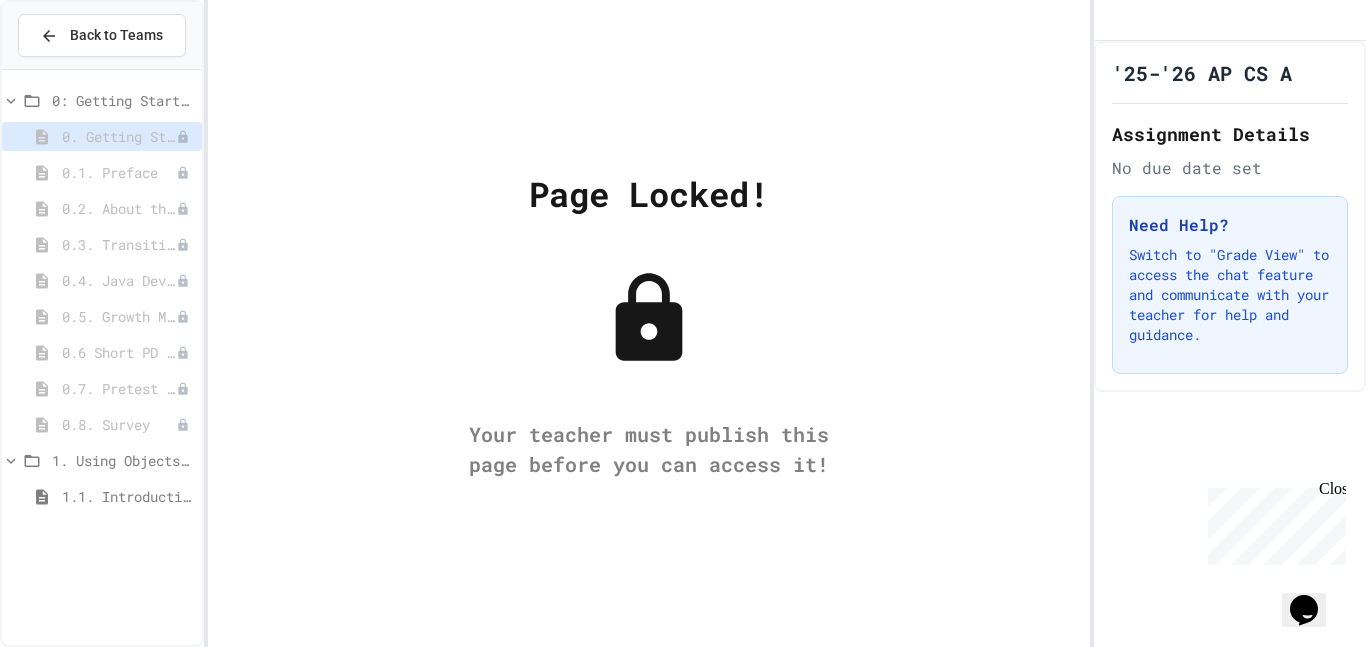 click on "0.7. Pretest for the AP CSA Exam" at bounding box center (102, 388) 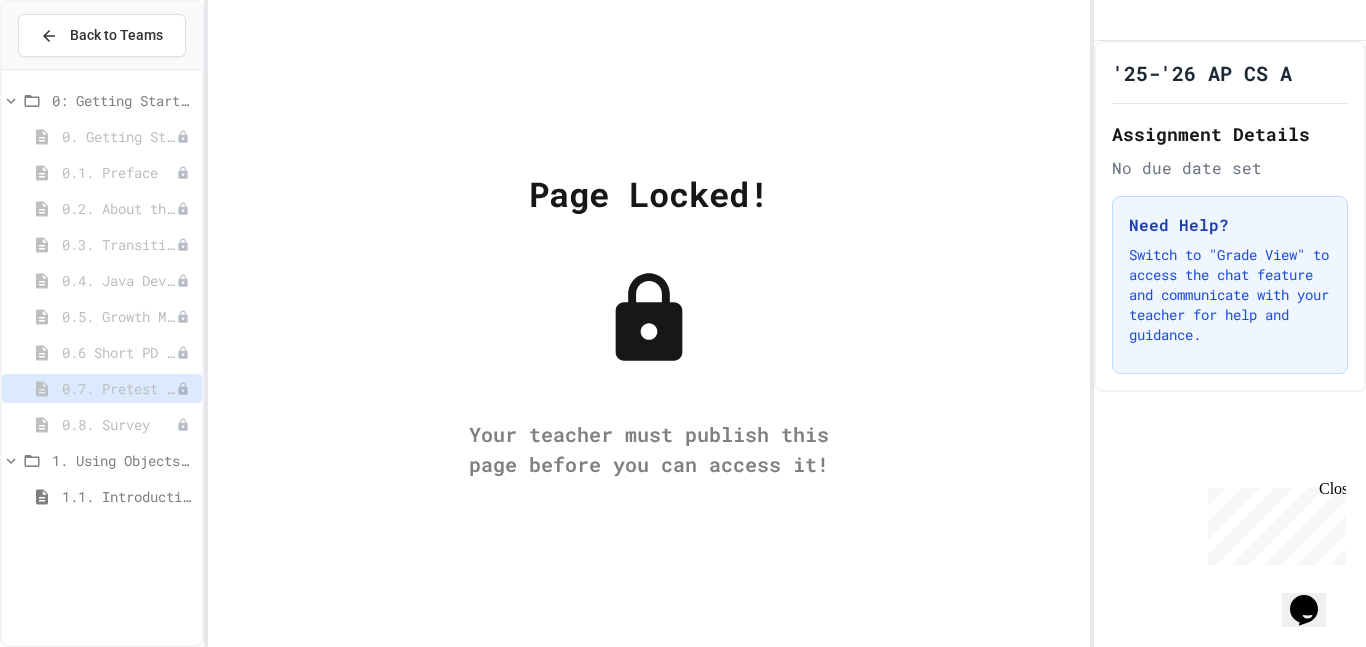 click on "1. Using Objects and Methods" at bounding box center [123, 460] 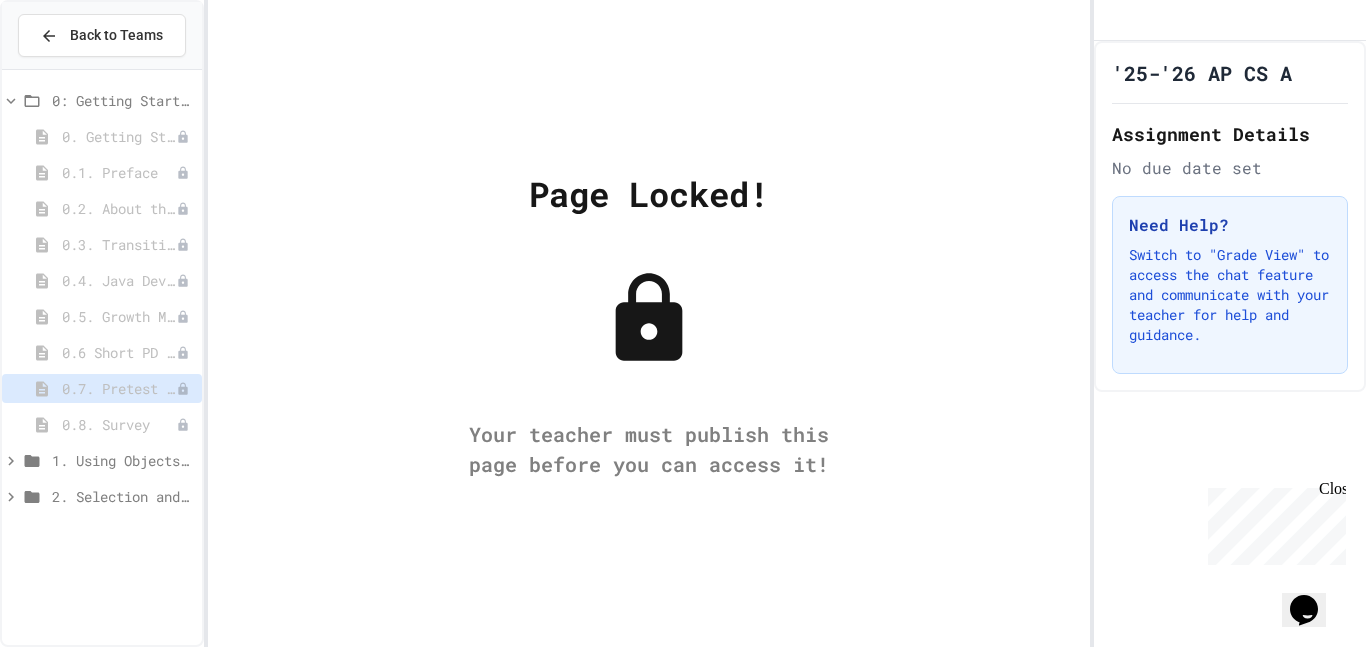 click 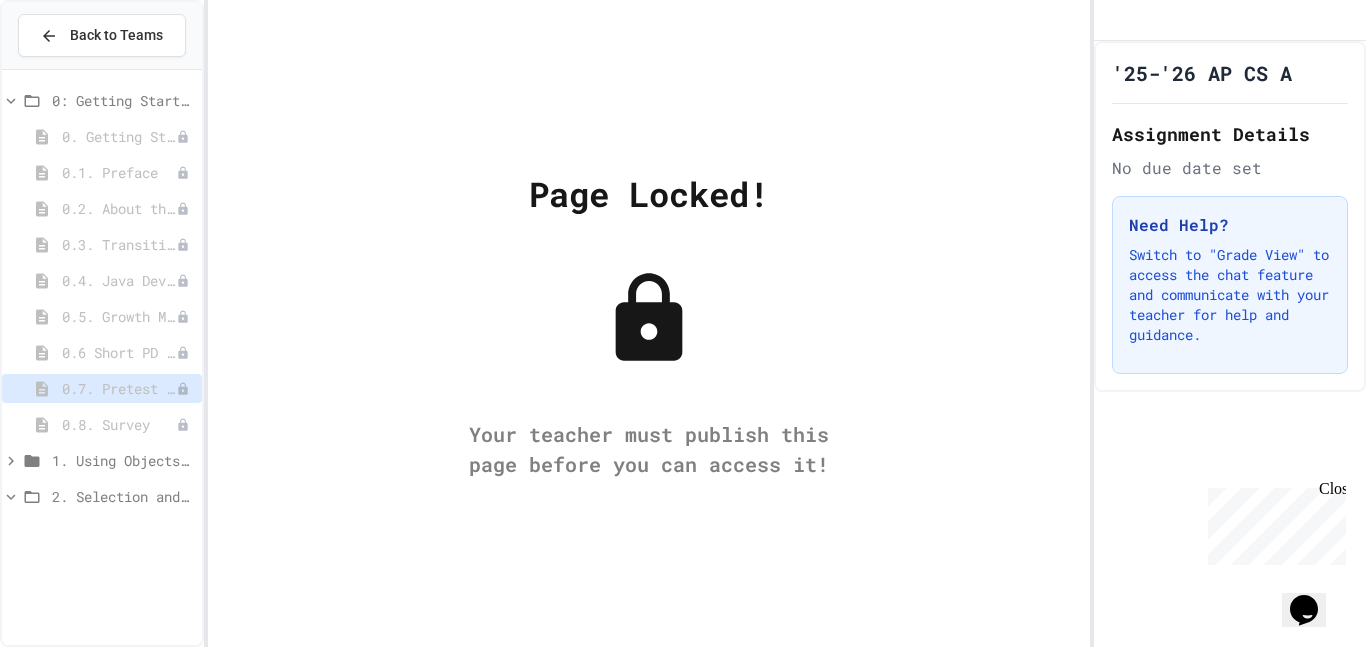 click 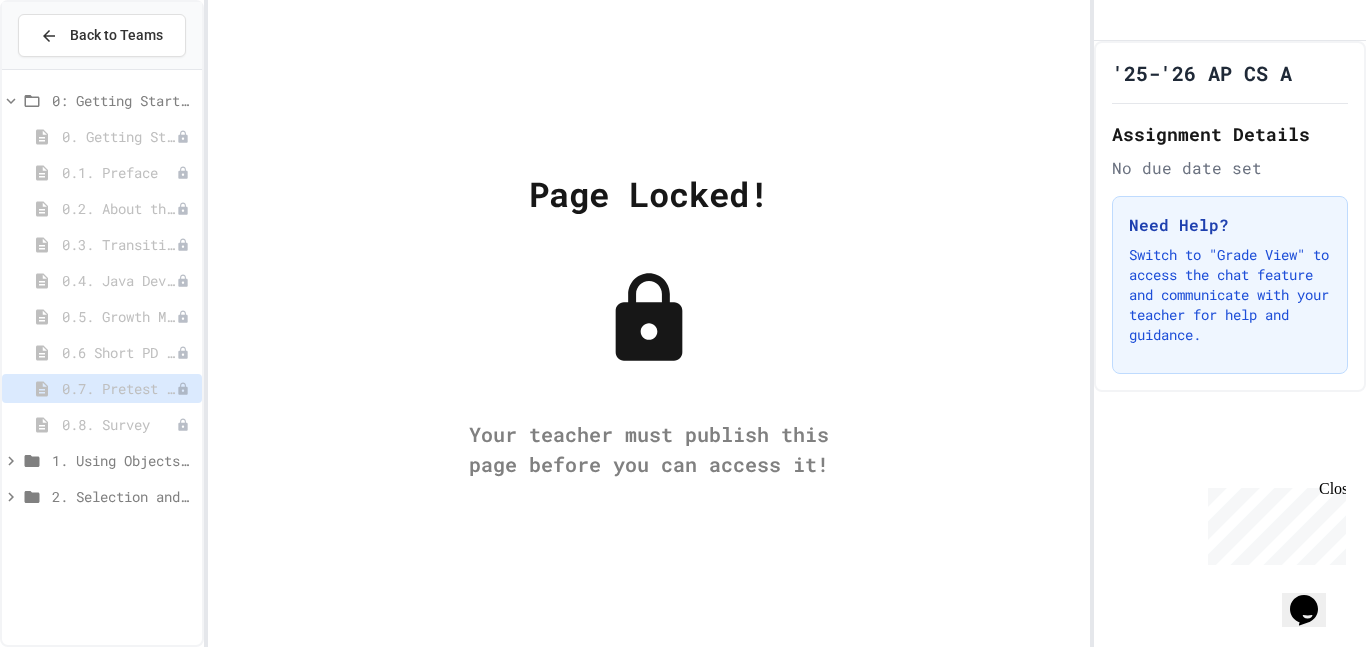 click 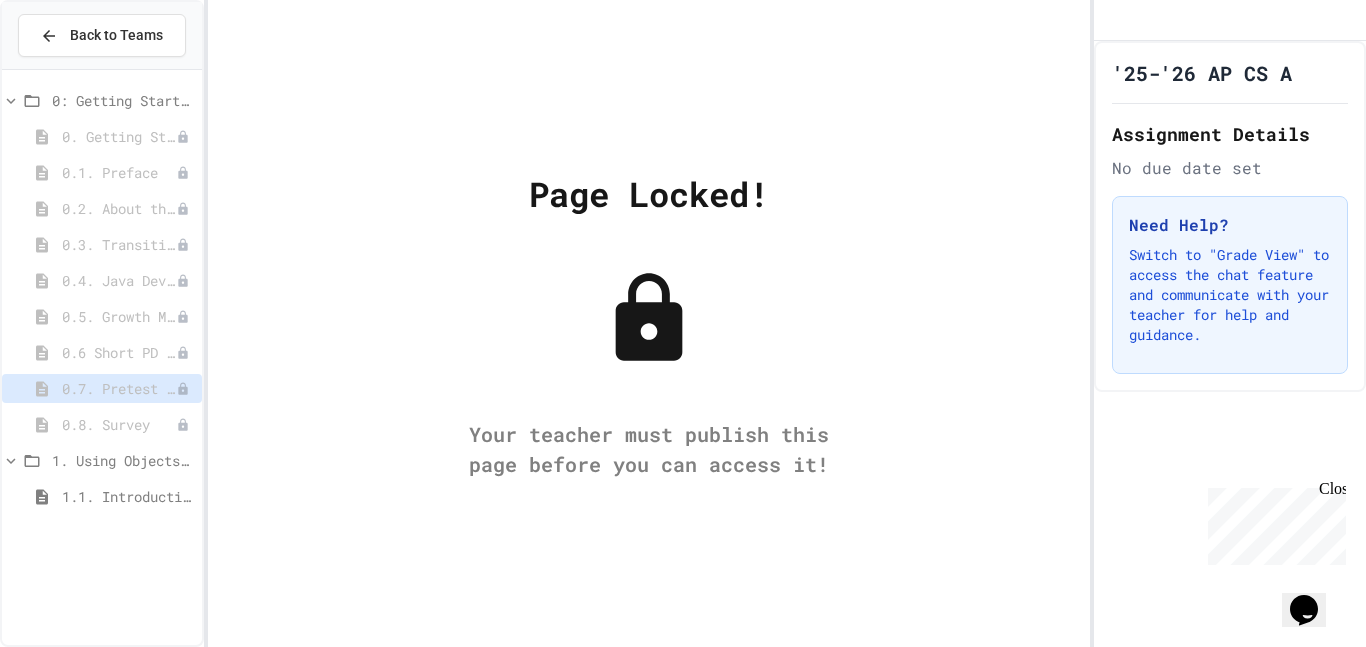 click on "1.1. Introduction to Algorithms, Programming, and Compilers" at bounding box center (128, 496) 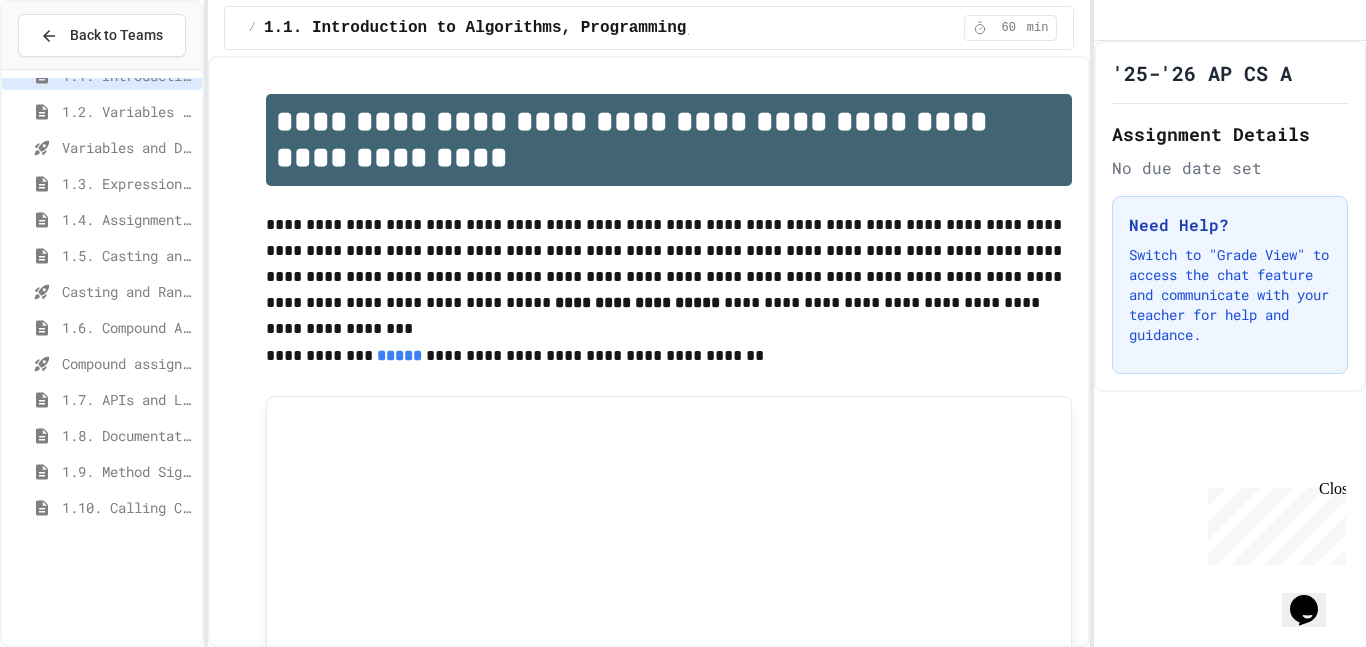 scroll, scrollTop: 431, scrollLeft: 0, axis: vertical 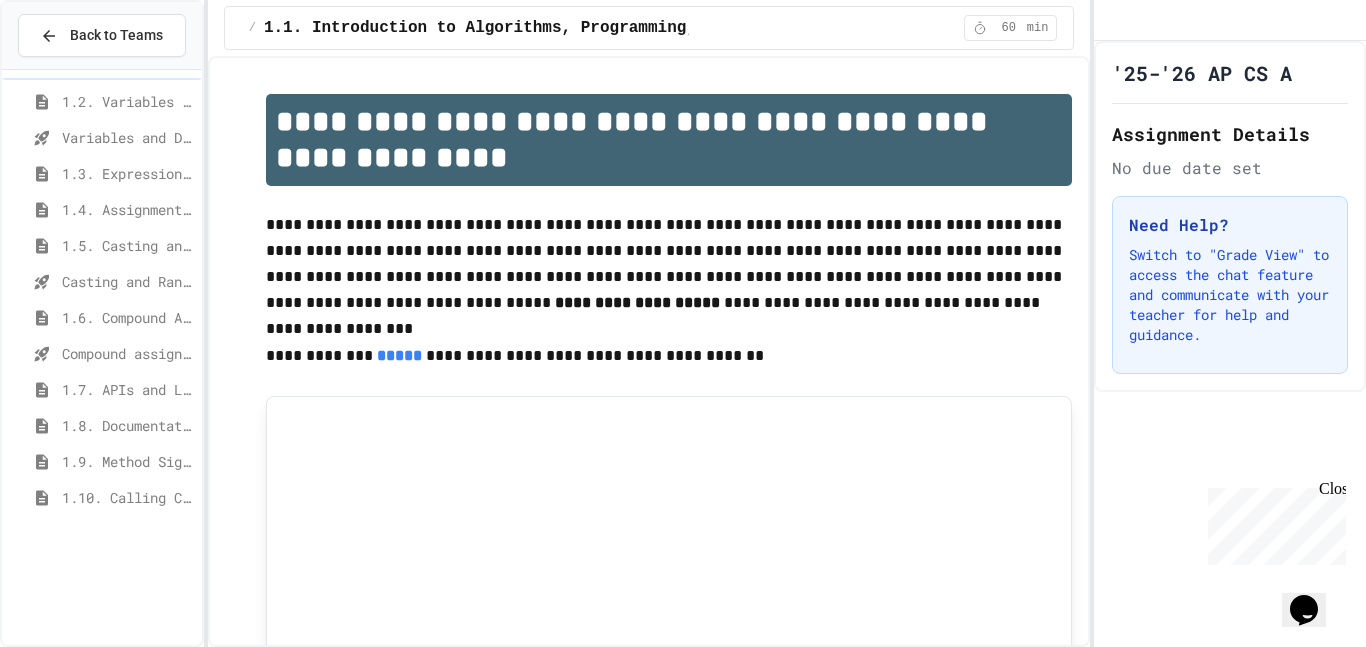 click on "1.9. Method Signatures" at bounding box center [128, 461] 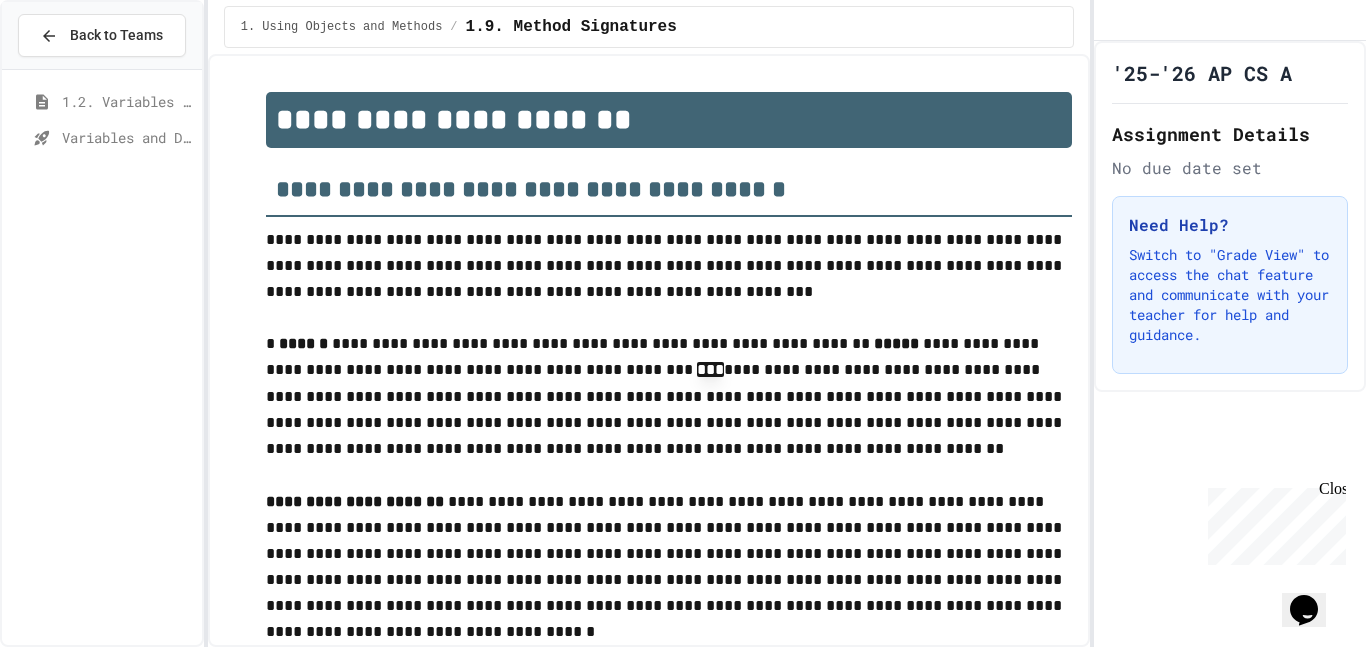 click 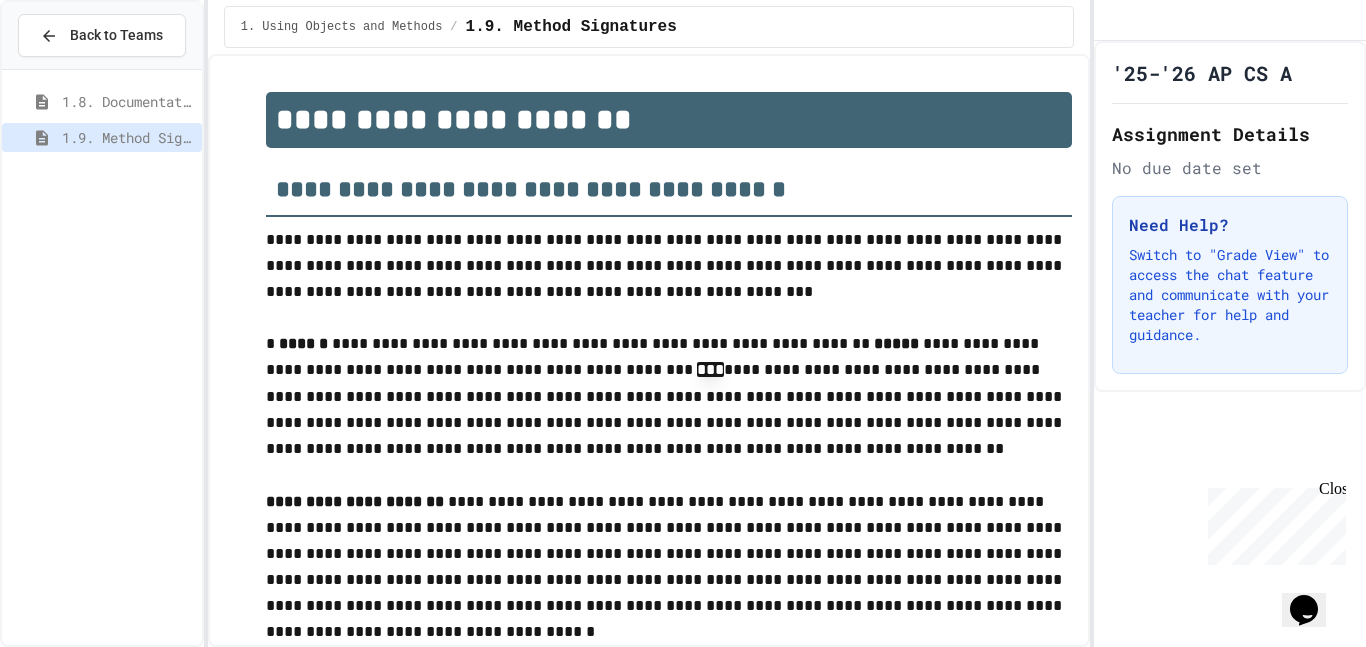 scroll, scrollTop: 0, scrollLeft: 0, axis: both 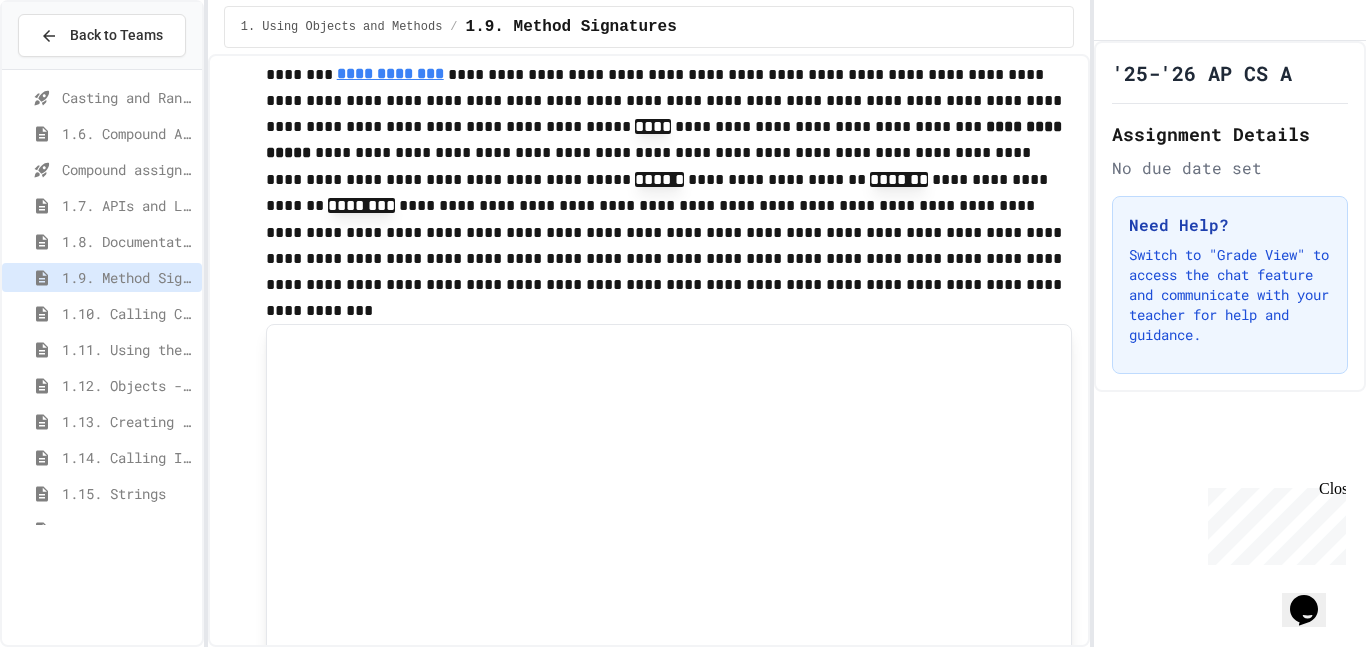 click on "1.10. Calling Class Methods" at bounding box center [128, 313] 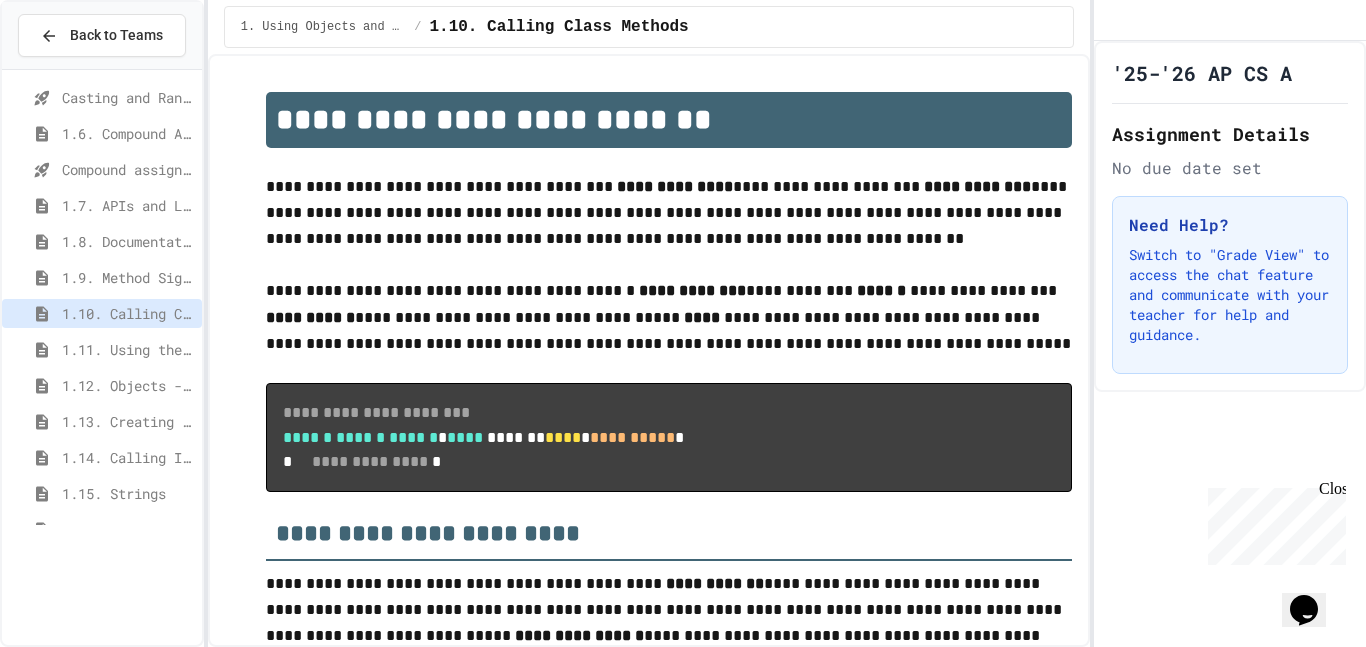 click on "1.5. Casting and Ranges of Values Casting and Ranges of variables - Quiz 1.6. Compound Assignment Operators Compound assignment operators - Quiz 1.7. APIs and Libraries 1.8. Documentation with Comments and Preconditions 1.9. Method Signatures 1.10. Calling Class Methods 1.11. Using the Math Class 1.12. Objects - Instances of Classes 1.13. Creating and Initializing Objects: Constructors 1.14. Calling Instance Methods 1.15. Strings 1.16. Unit Summary 1a (1.1-1.6) 1.17. Mixed Up Code Practice 1.1-1.6" at bounding box center (102, 301) 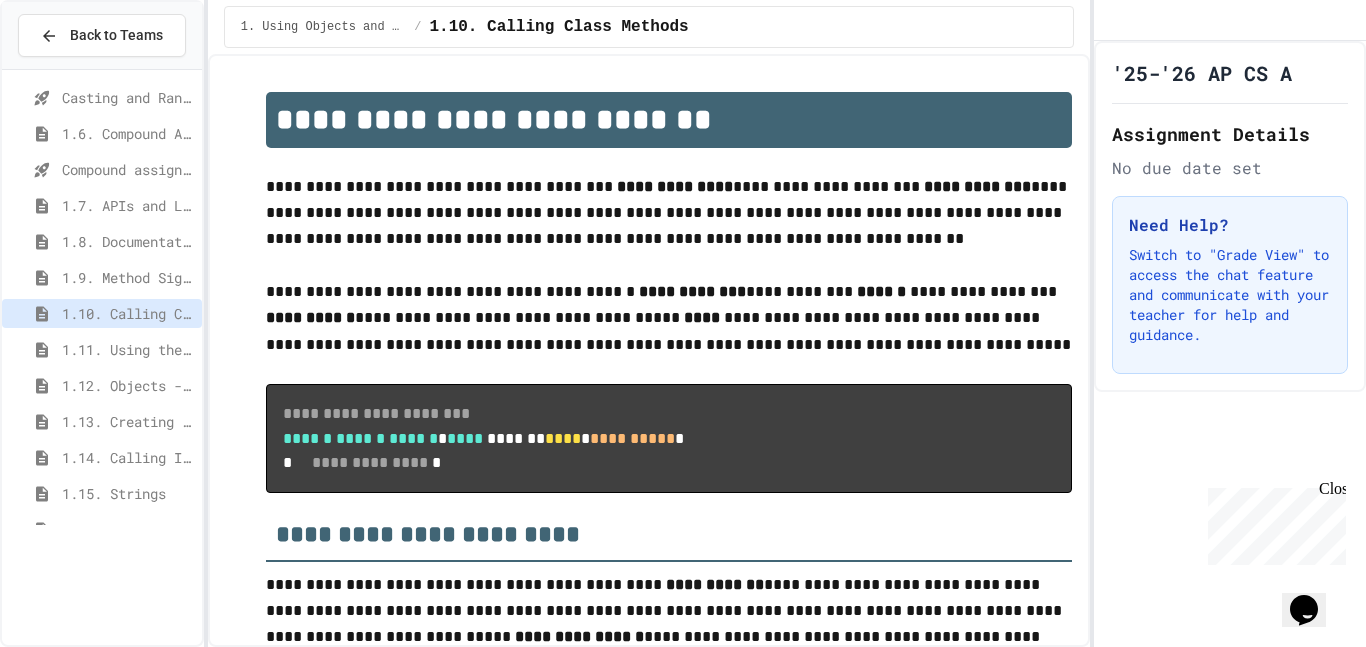 scroll, scrollTop: 334, scrollLeft: 0, axis: vertical 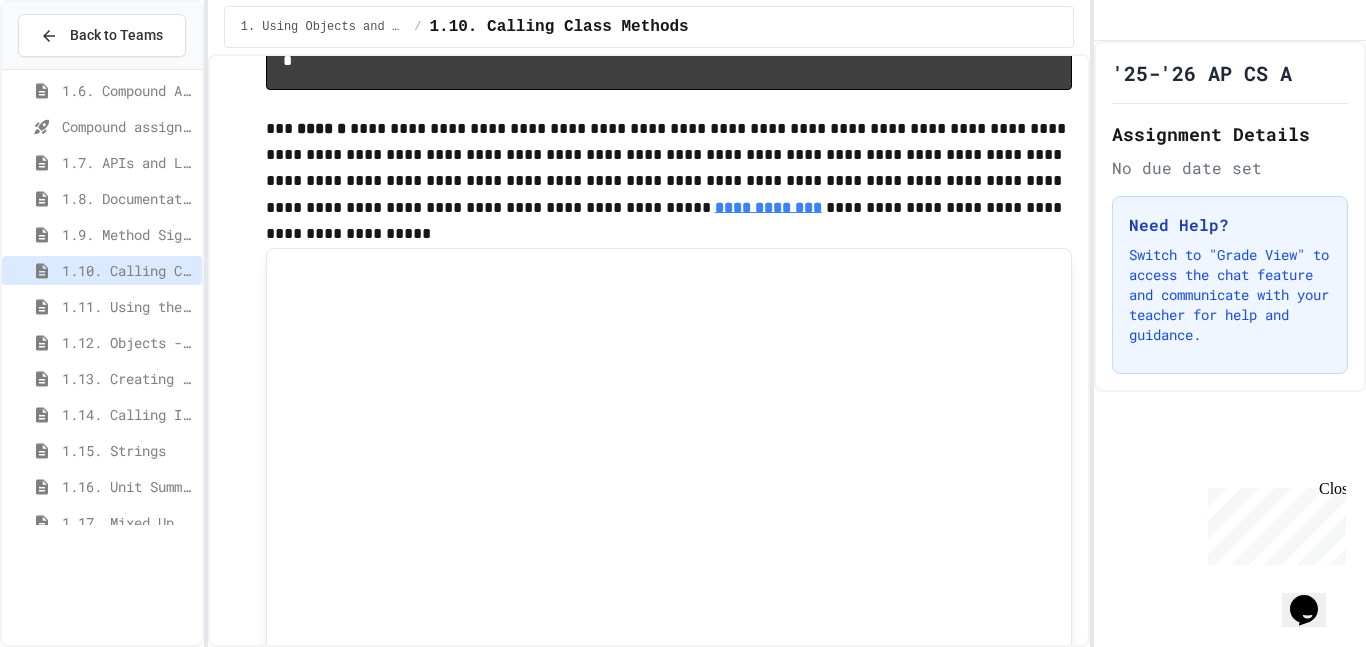 click on "1.9. Method Signatures" at bounding box center (128, 234) 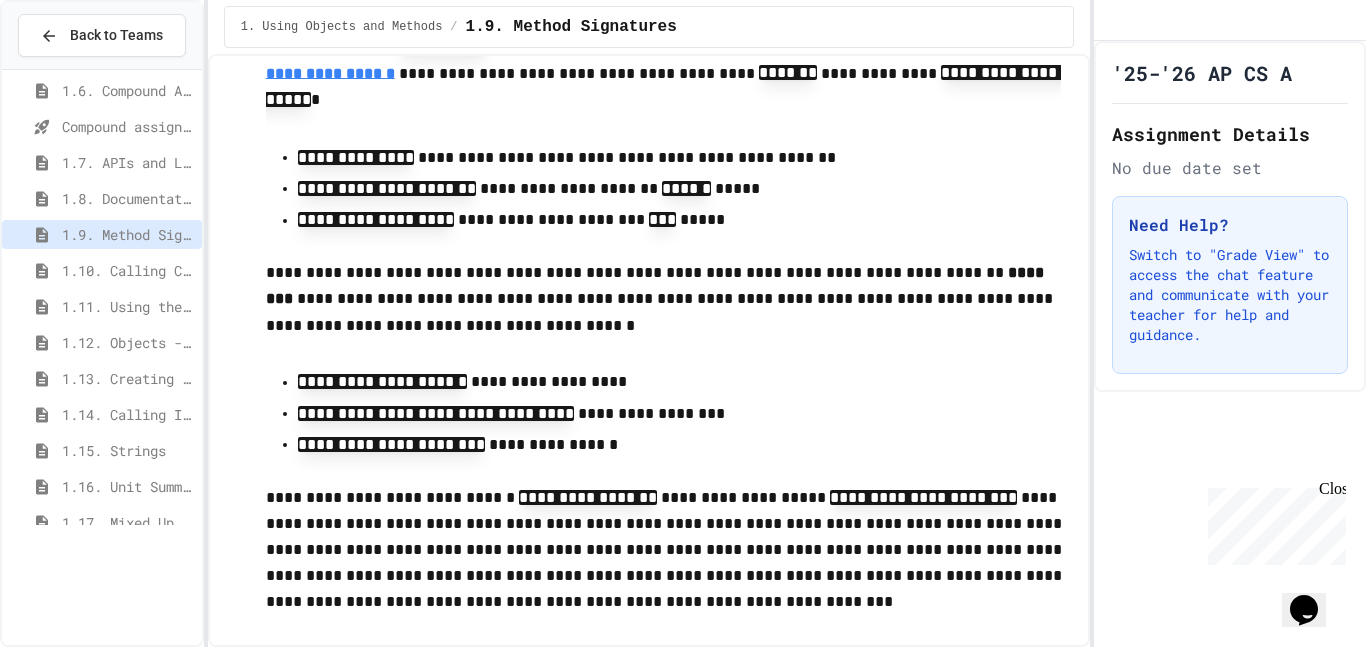 scroll, scrollTop: 5288, scrollLeft: 0, axis: vertical 